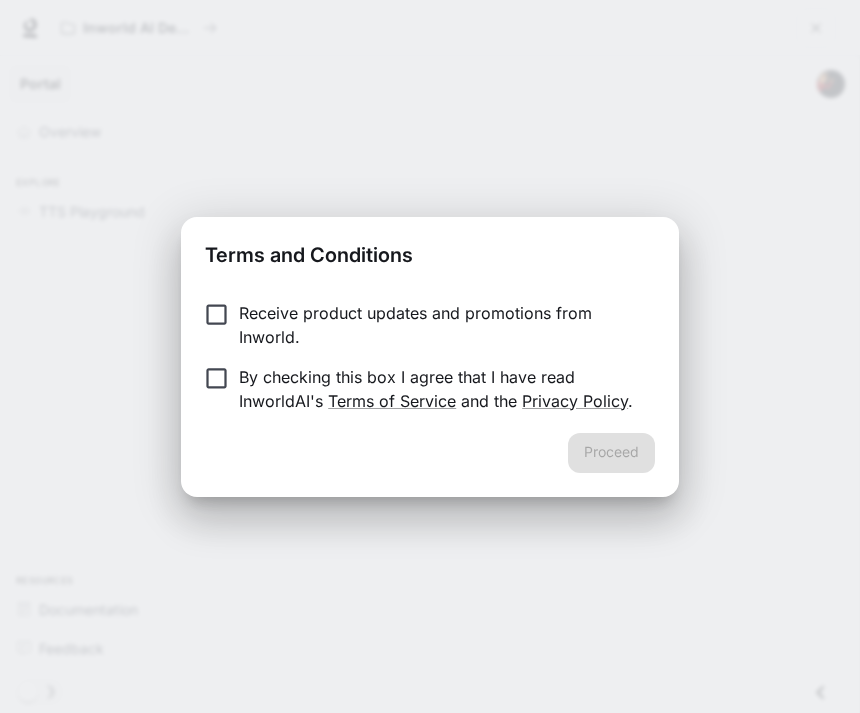 scroll, scrollTop: 0, scrollLeft: 0, axis: both 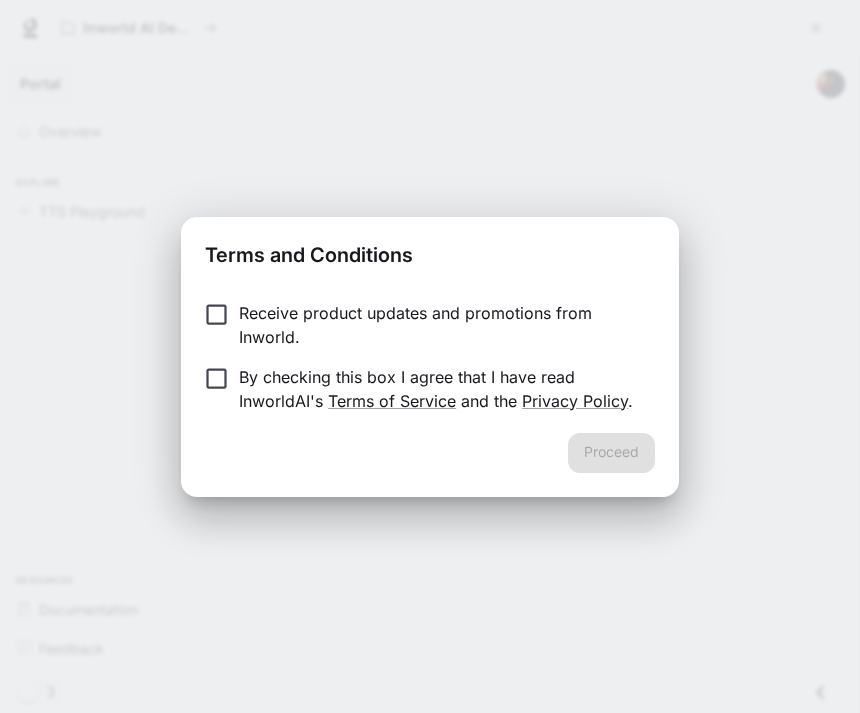 click on "Terms and Conditions Receive product updates and promotions from Inworld. By checking this box I agree that I have read InworldAI's   Terms of Service   and the   Privacy Policy . Proceed" at bounding box center (430, 356) 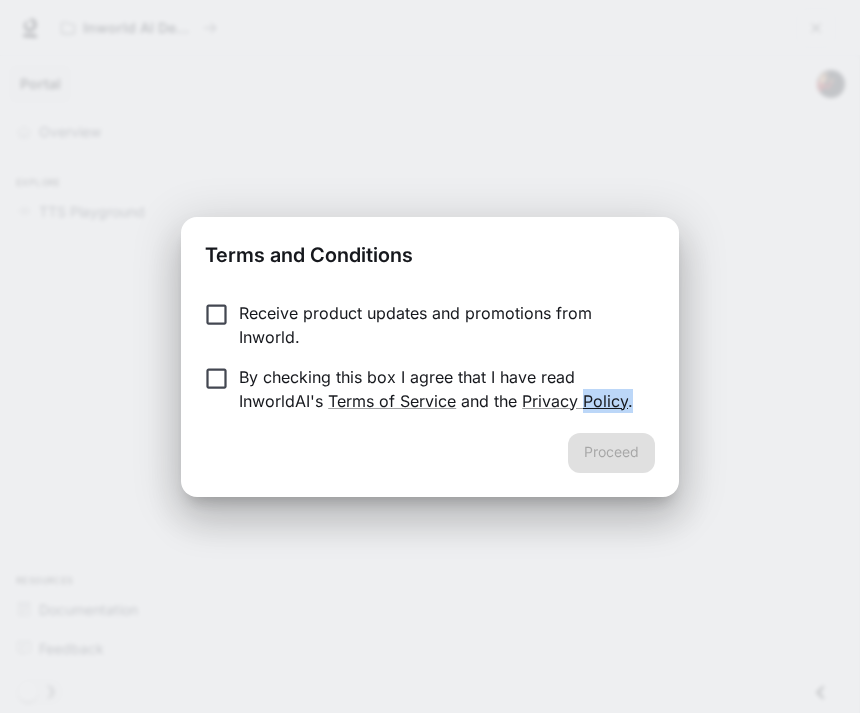 click on "Terms and Conditions Receive product updates and promotions from Inworld. By checking this box I agree that I have read InworldAI's   Terms of Service   and the   Privacy Policy . Proceed" at bounding box center (430, 356) 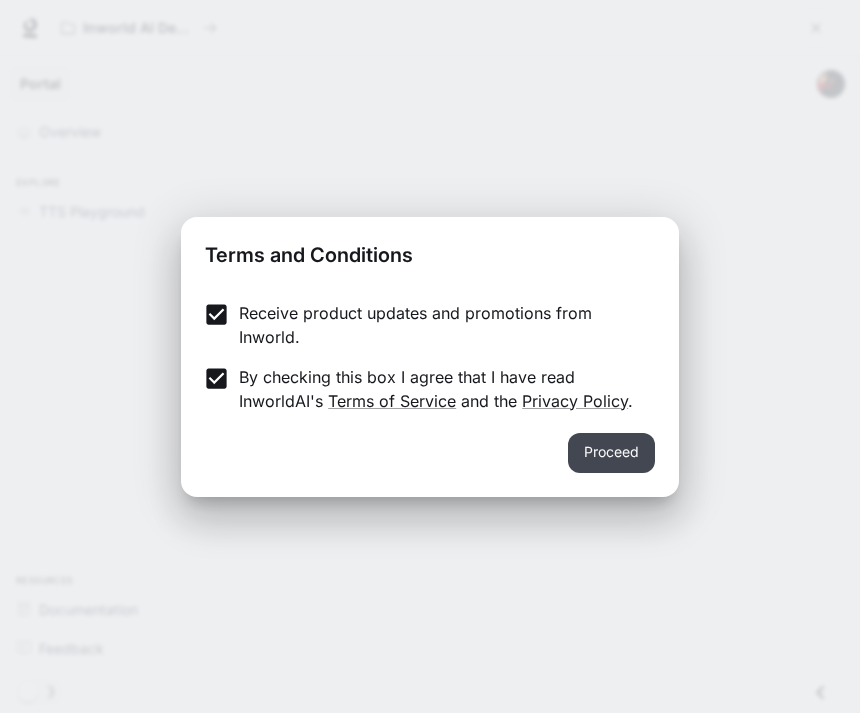 click on "Proceed" at bounding box center (611, 453) 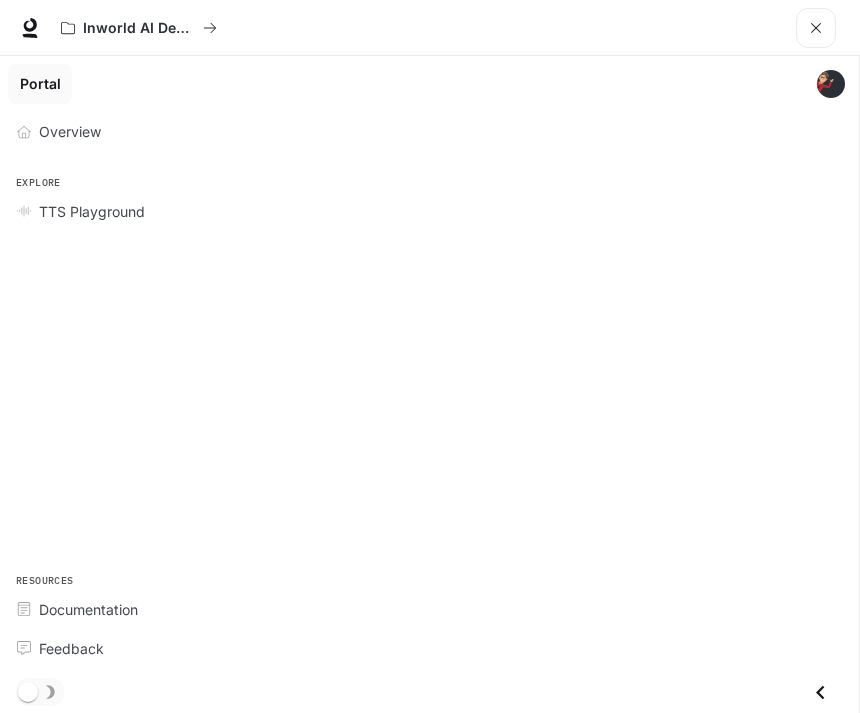 click on "Overview Explore TTS Playground Resources Documentation Feedback" at bounding box center (429, 410) 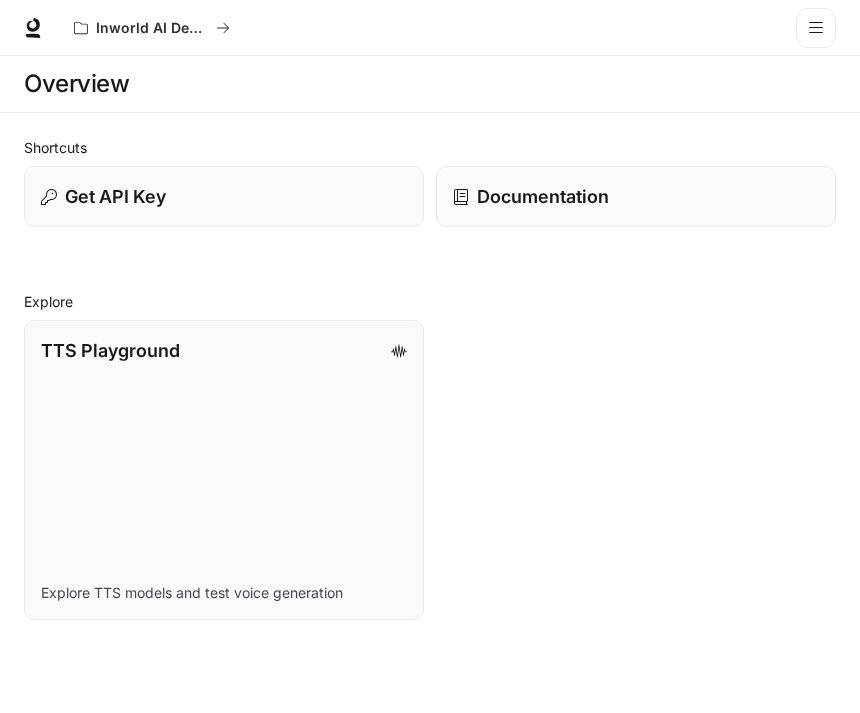 scroll, scrollTop: 0, scrollLeft: 0, axis: both 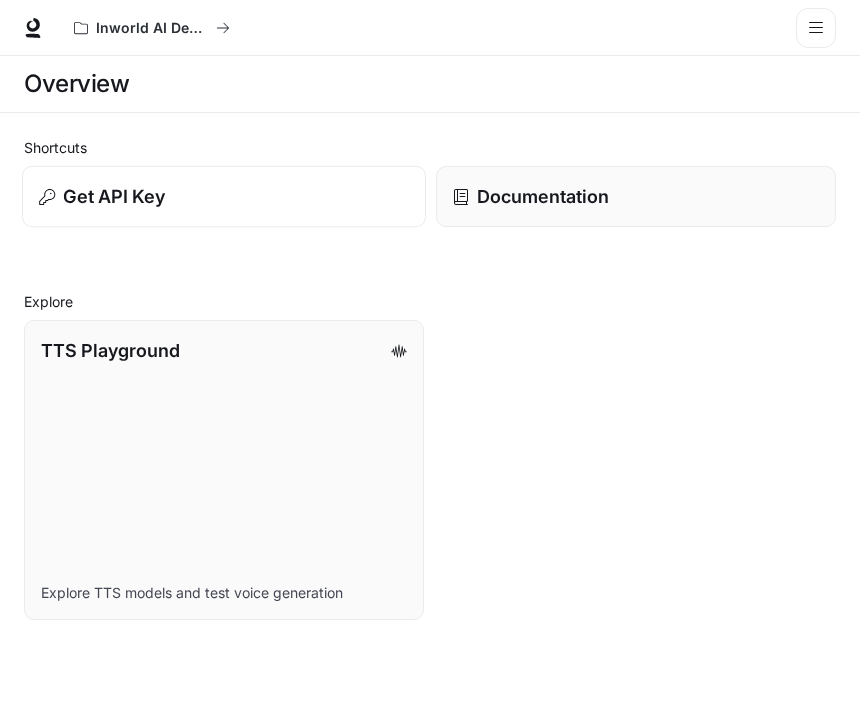 click on "Get API Key" at bounding box center (114, 196) 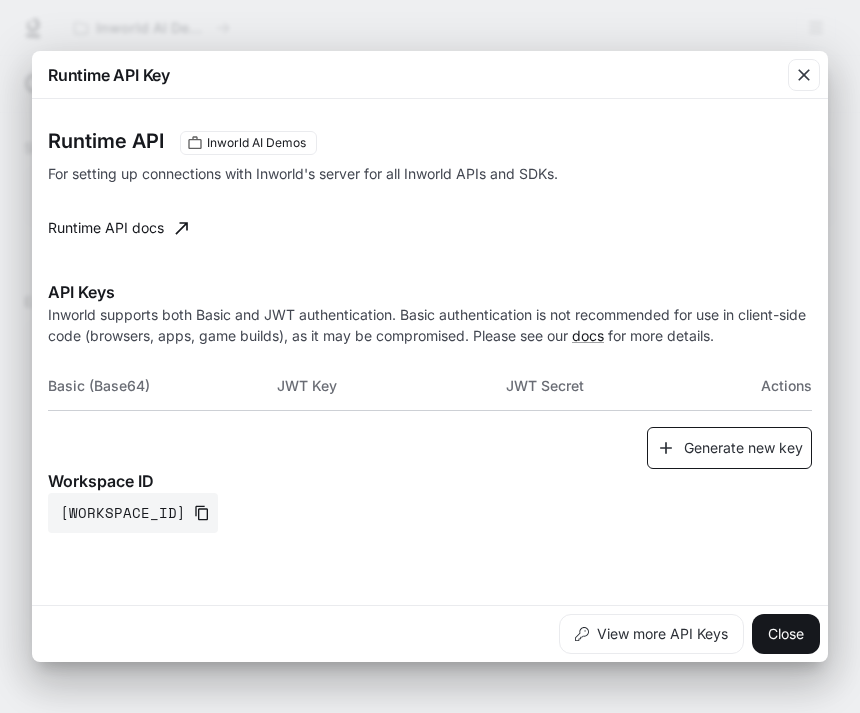 click on "Generate new key" at bounding box center (729, 448) 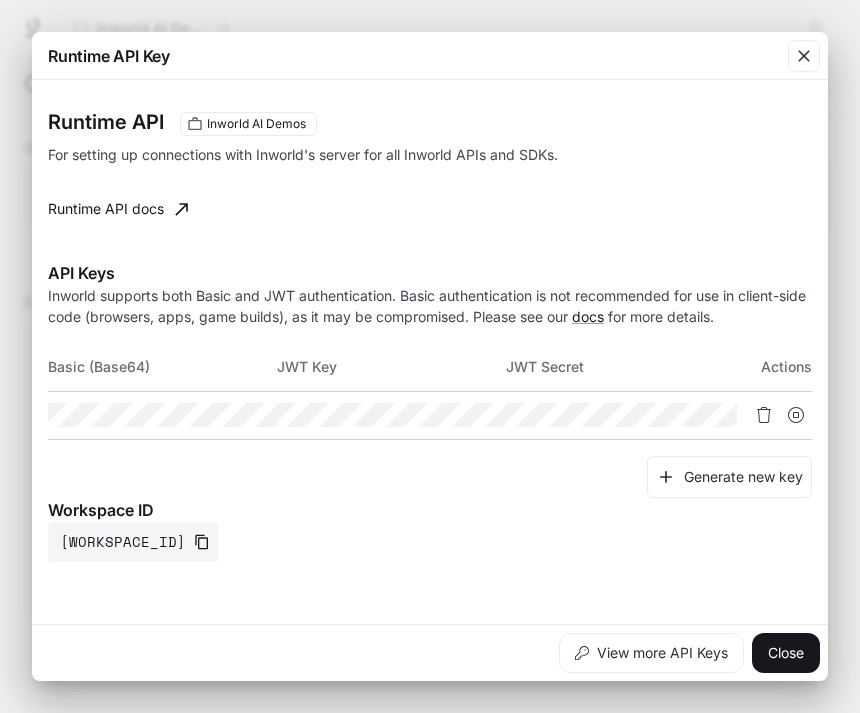 click at bounding box center (796, 415) 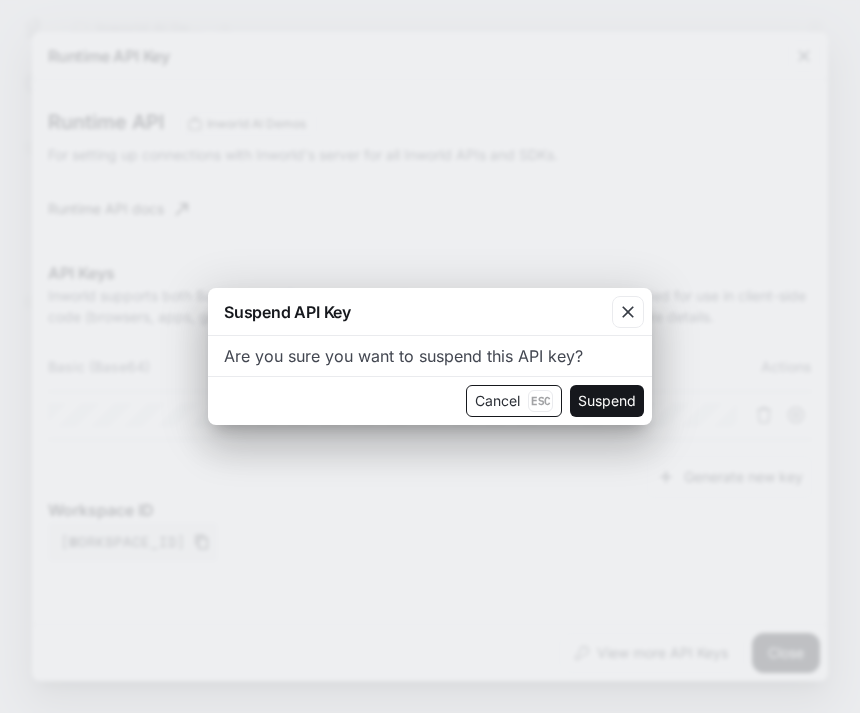 click on "Cancel Esc" at bounding box center (514, 401) 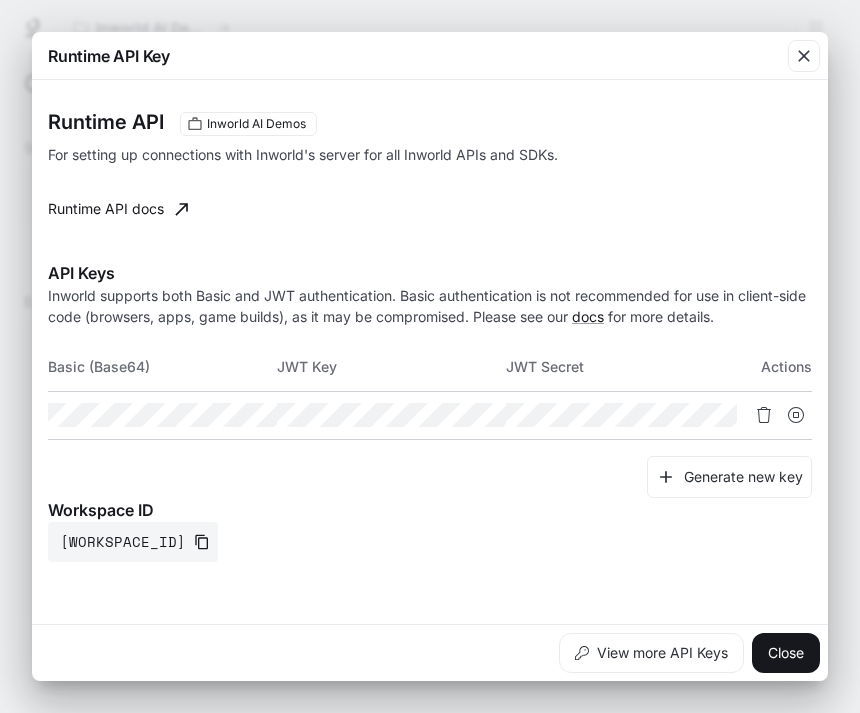 click on "Skip to main content Inworld AI Demos Documentation Documentation Portal Overview TTS Playground Documentation Feedback Overview Shortcuts Get API Key Documentation Explore TTS Playground Explore TTS models and test voice generation Runtime API Key Runtime API Inworld AI Demos For setting up connections with Inworld's server for all Inworld APIs and SDKs. Runtime API docs API Keys Inworld supports both Basic and JWT authentication. Basic authentication is not recommended for use in client-side code (browsers, apps, game builds), as it may be compromised. Please see our   docs   for more details. Basic (Base64) JWT Key JWT Secret Actions Generate new key Workspace ID default-xt4gklpreemyf2nmbwzrda  View more API Keys Close" at bounding box center [430, 356] 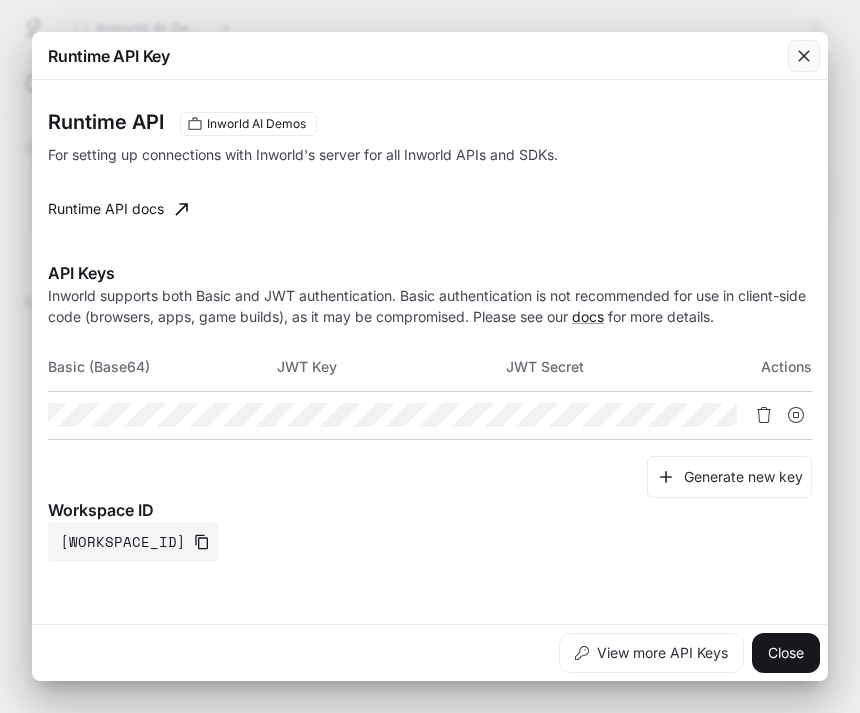 click 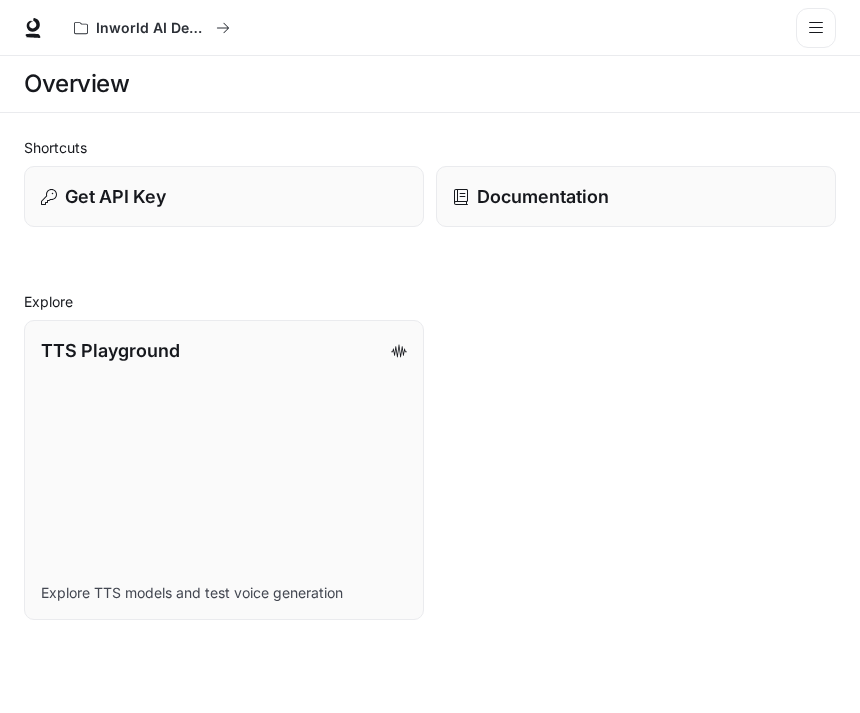 click on "Skip to main content Inworld AI Demos Documentation Documentation Portal Overview TTS Playground Documentation Feedback Overview Shortcuts Get API Key Documentation Explore TTS Playground Explore TTS models and test voice generation" at bounding box center (430, 356) 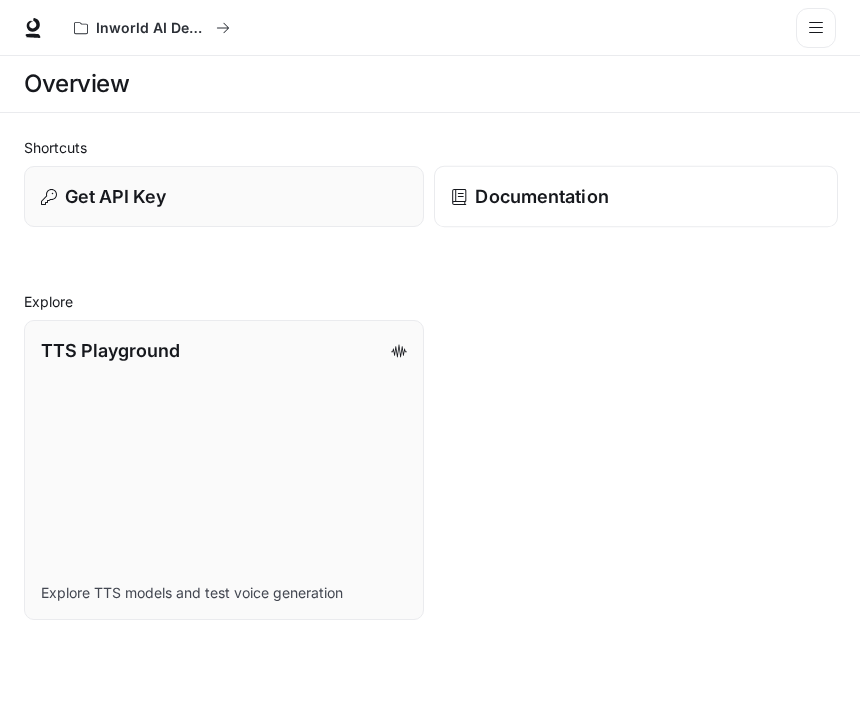 click on "Documentation" at bounding box center [636, 196] 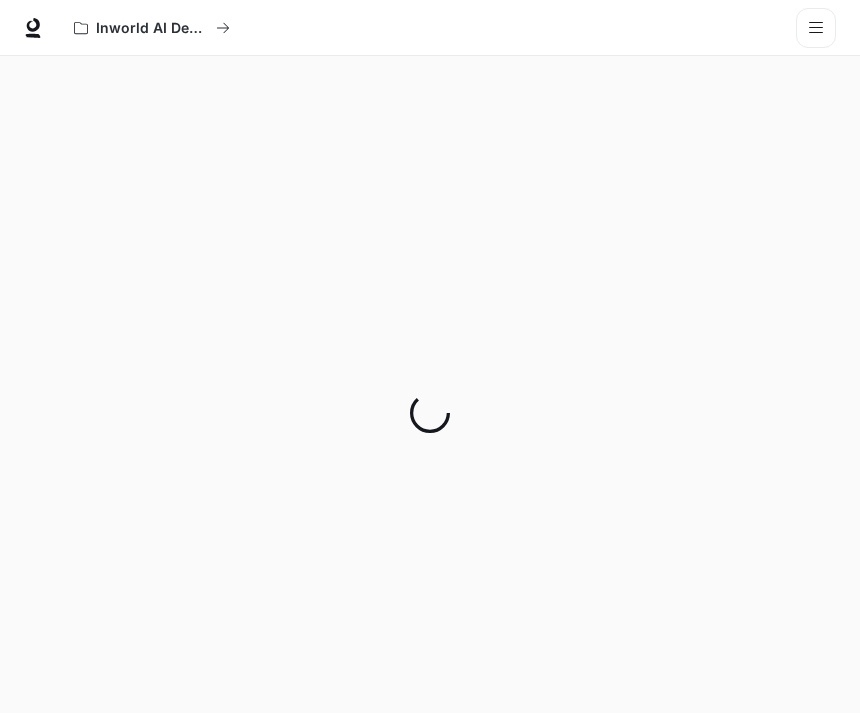 click at bounding box center [430, 412] 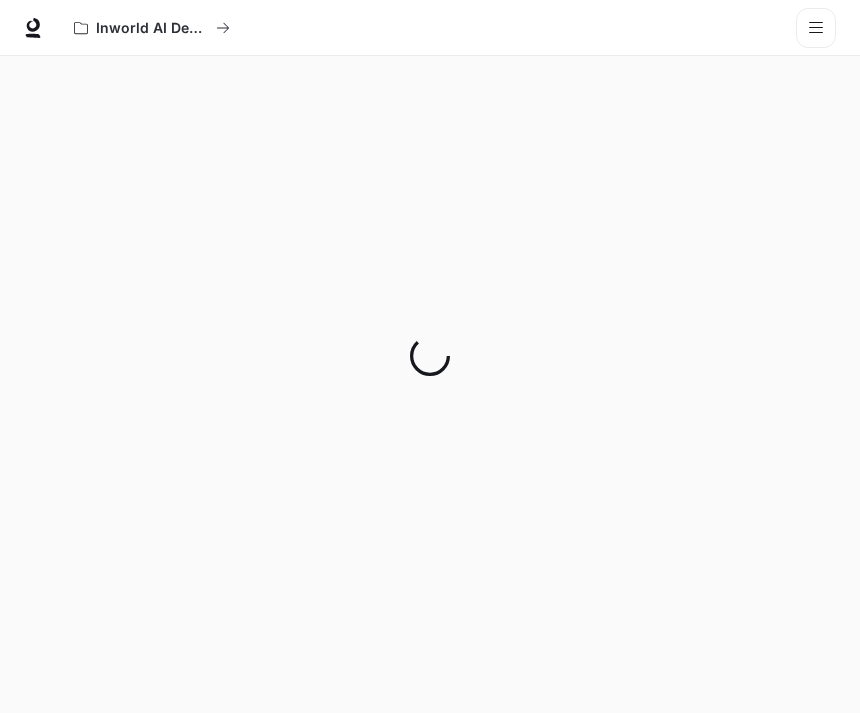 click at bounding box center (430, 355) 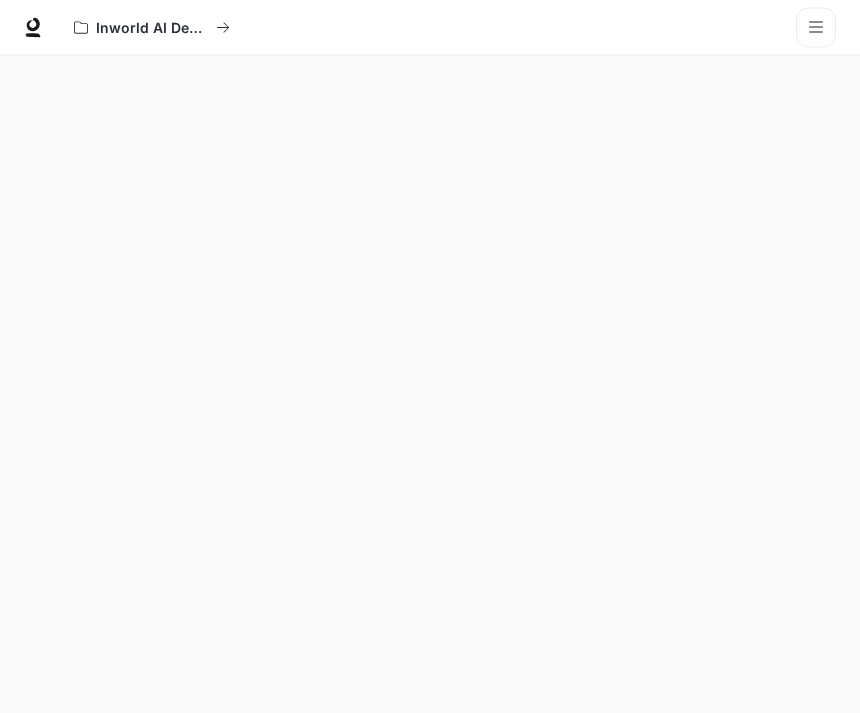scroll, scrollTop: 62, scrollLeft: 0, axis: vertical 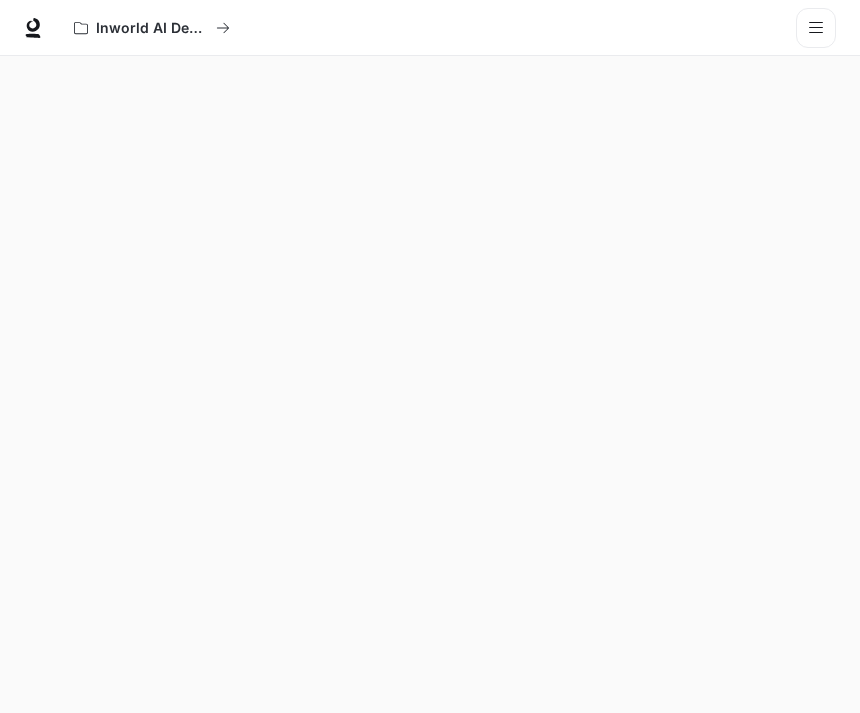 drag, startPoint x: 232, startPoint y: 301, endPoint x: -1, endPoint y: -63, distance: 432.1863 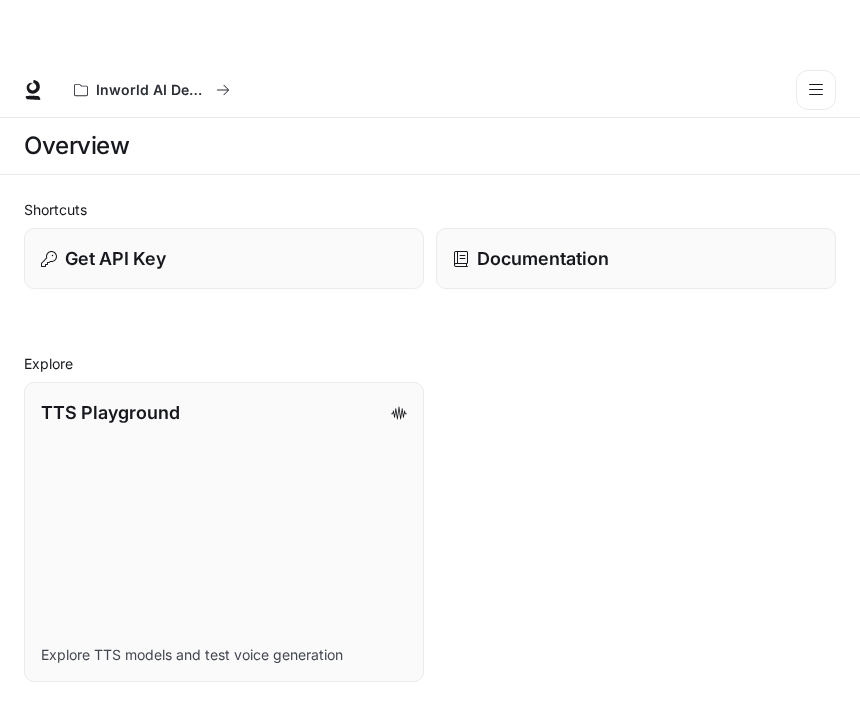 scroll, scrollTop: 0, scrollLeft: 0, axis: both 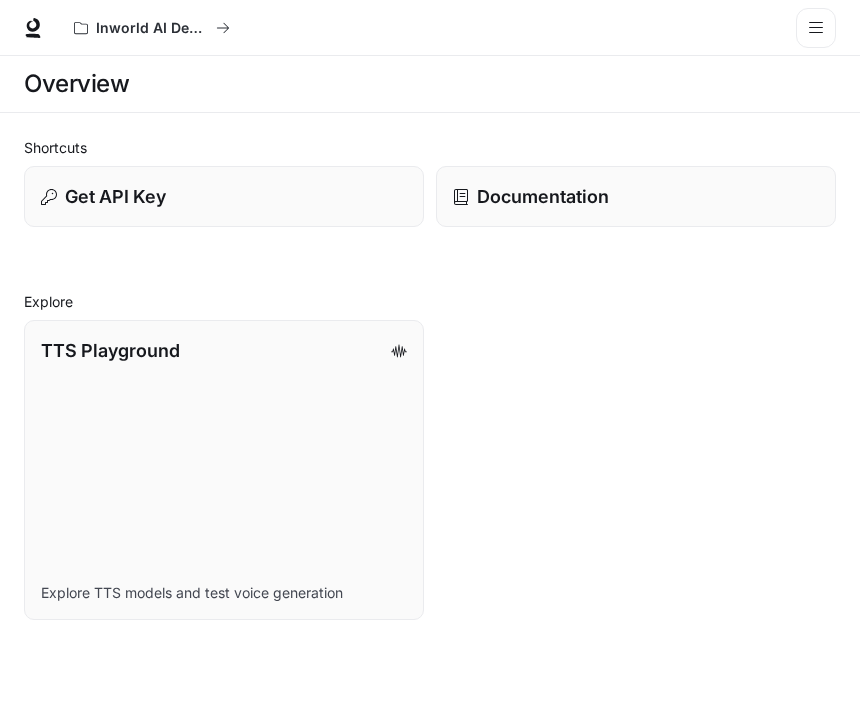 click 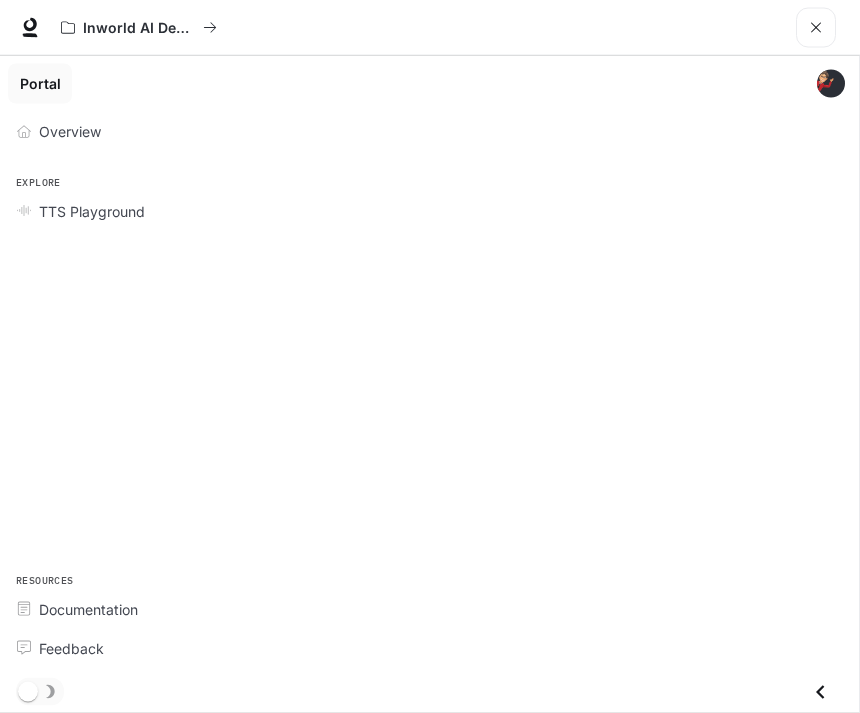 scroll, scrollTop: 0, scrollLeft: 0, axis: both 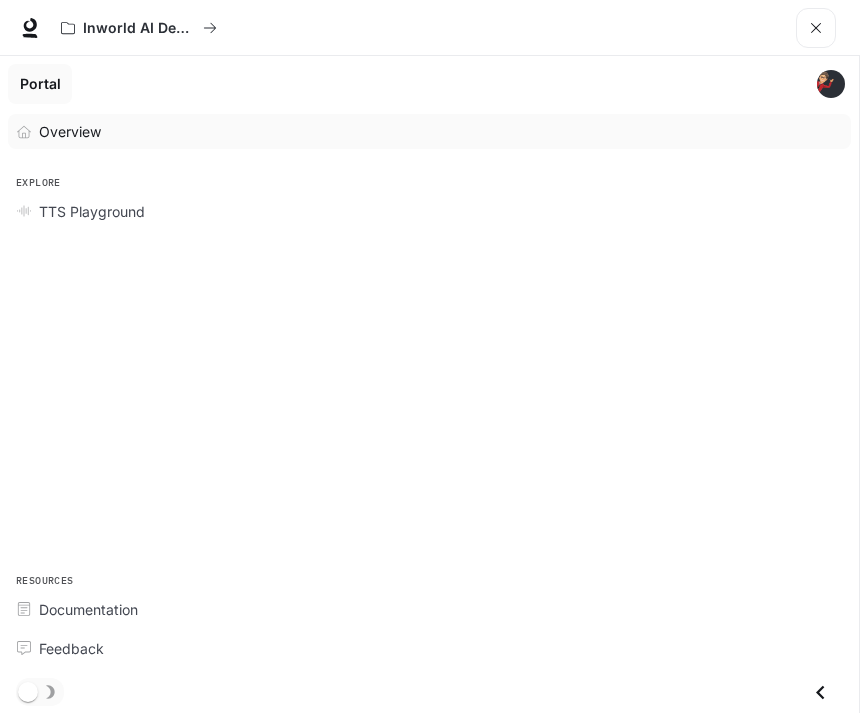 click on "Overview" at bounding box center (440, 131) 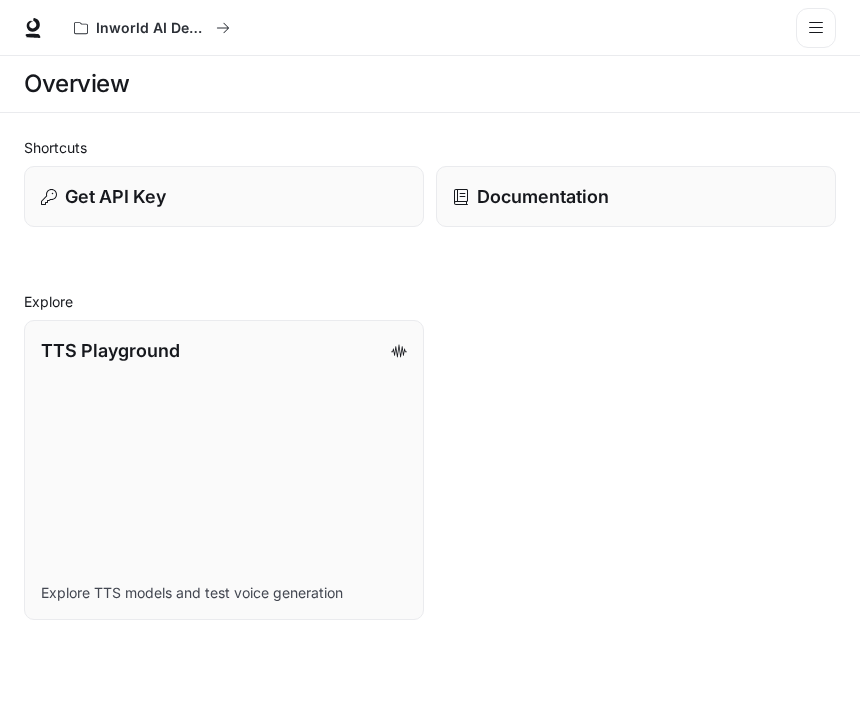 click 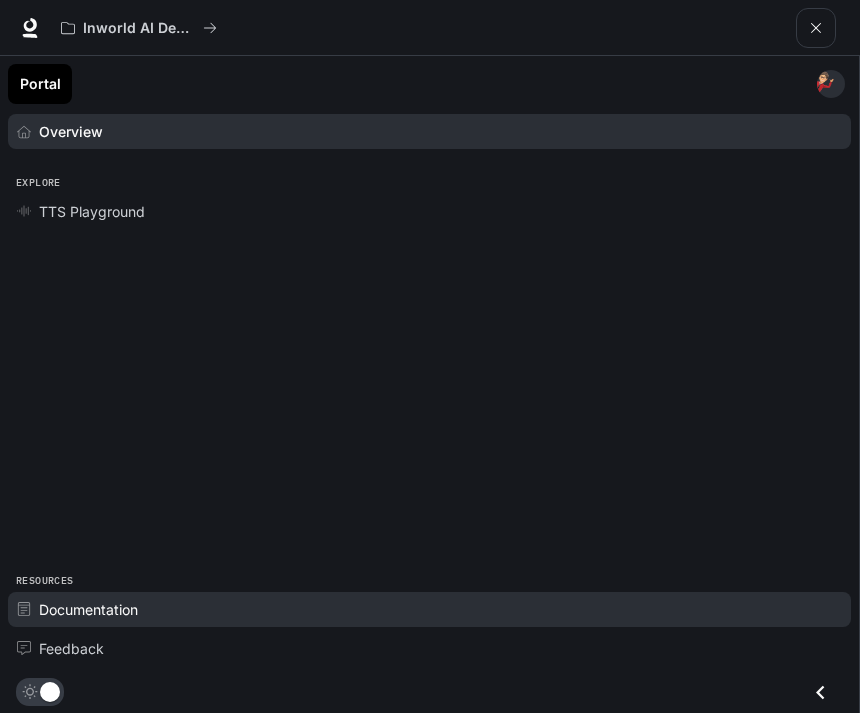 click on "Documentation" at bounding box center (429, 609) 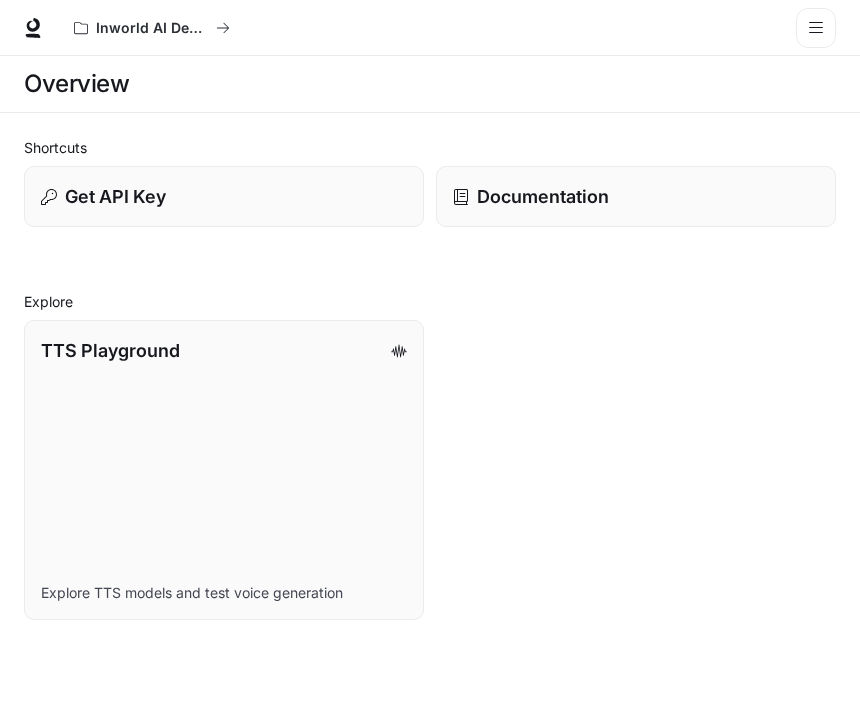 scroll, scrollTop: 0, scrollLeft: 0, axis: both 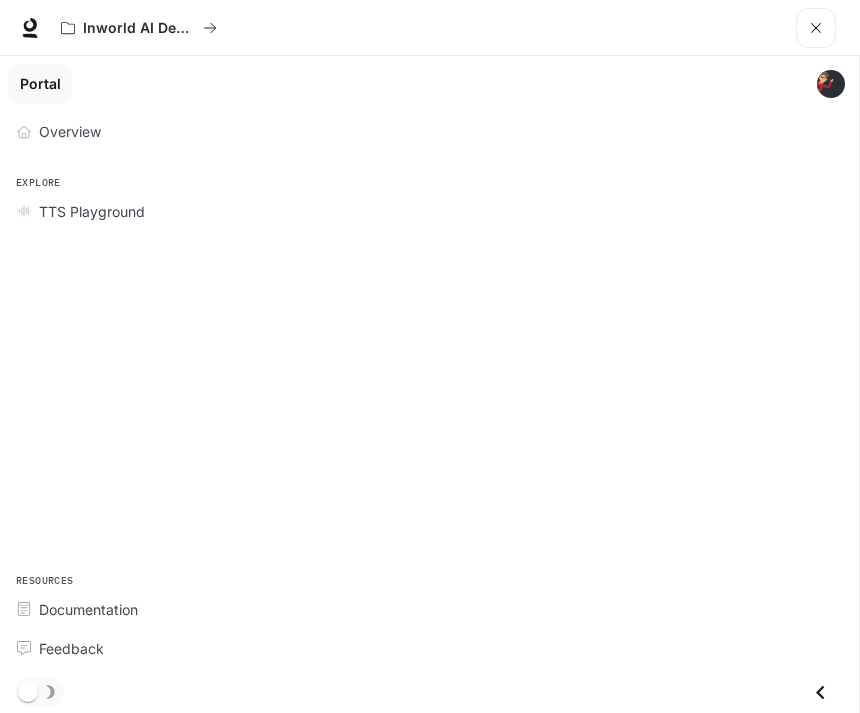 click 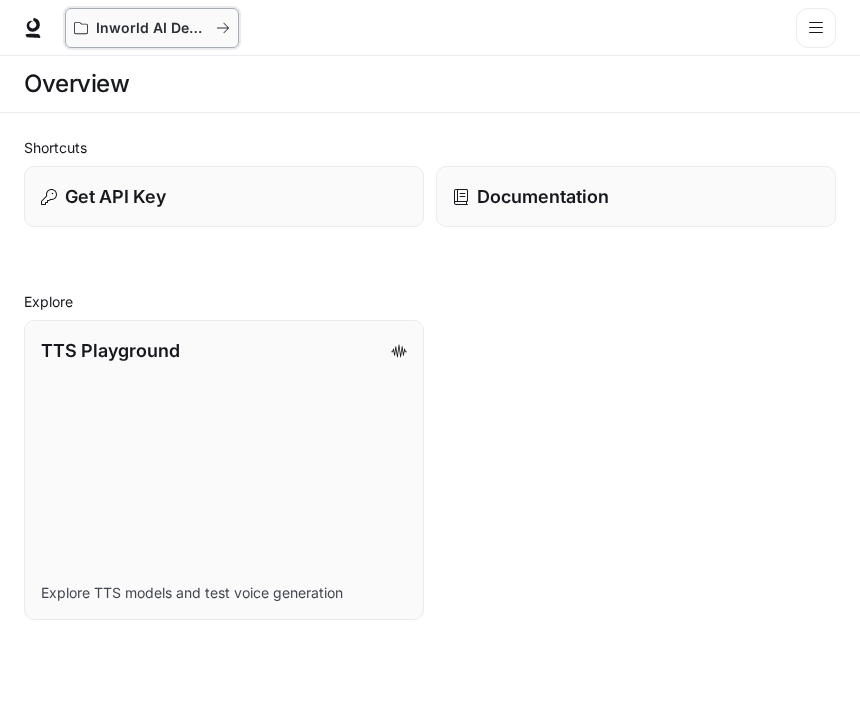 click on "Inworld AI Demos" at bounding box center [152, 28] 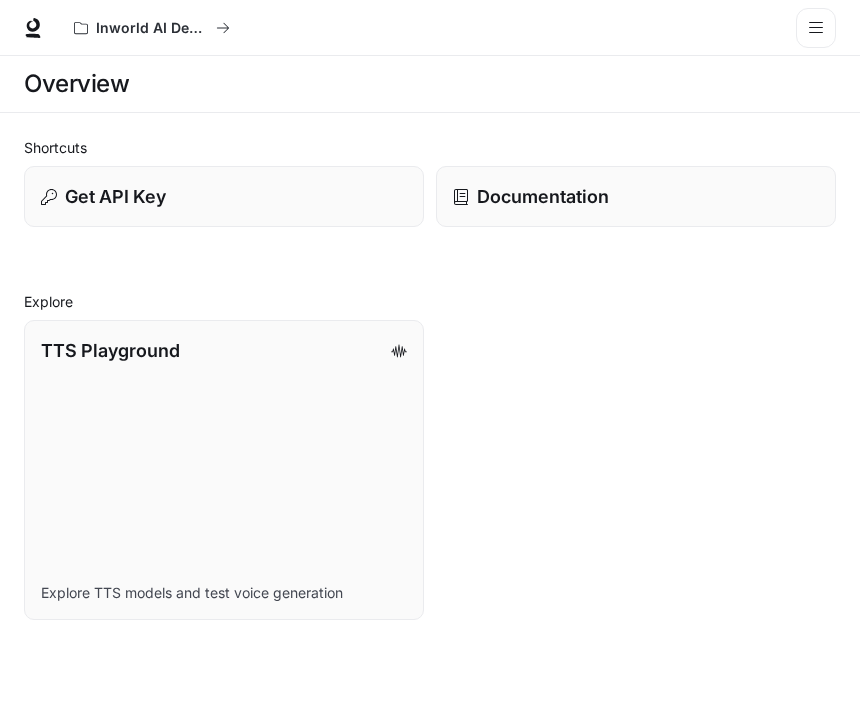 click 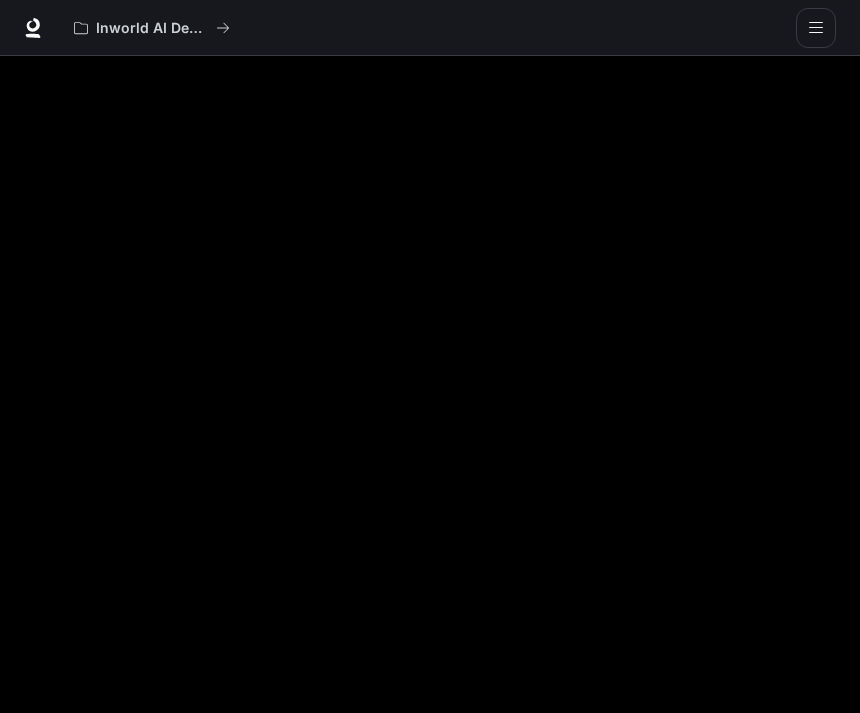 scroll, scrollTop: 0, scrollLeft: 0, axis: both 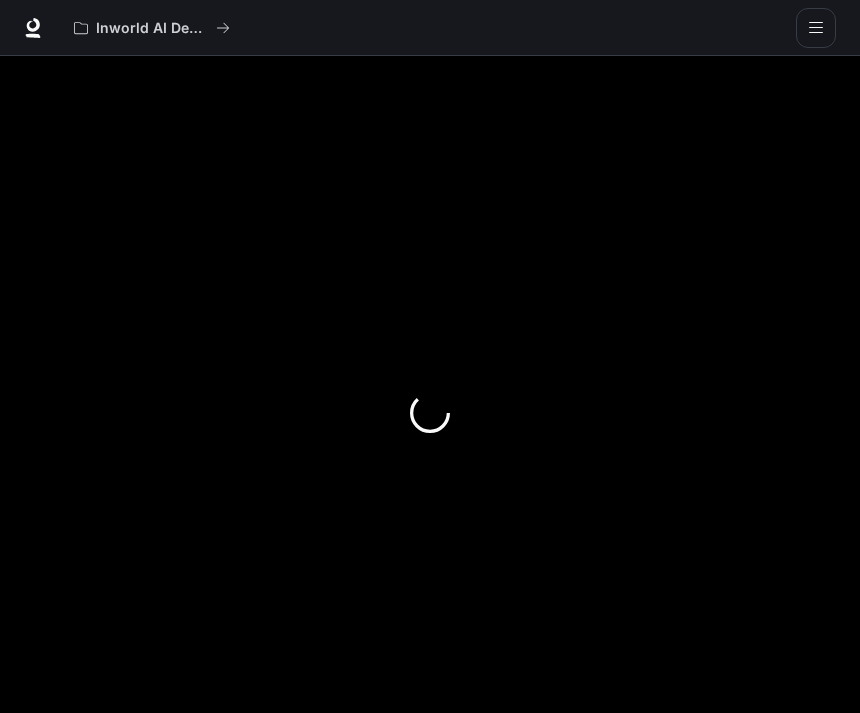 click at bounding box center [816, 28] 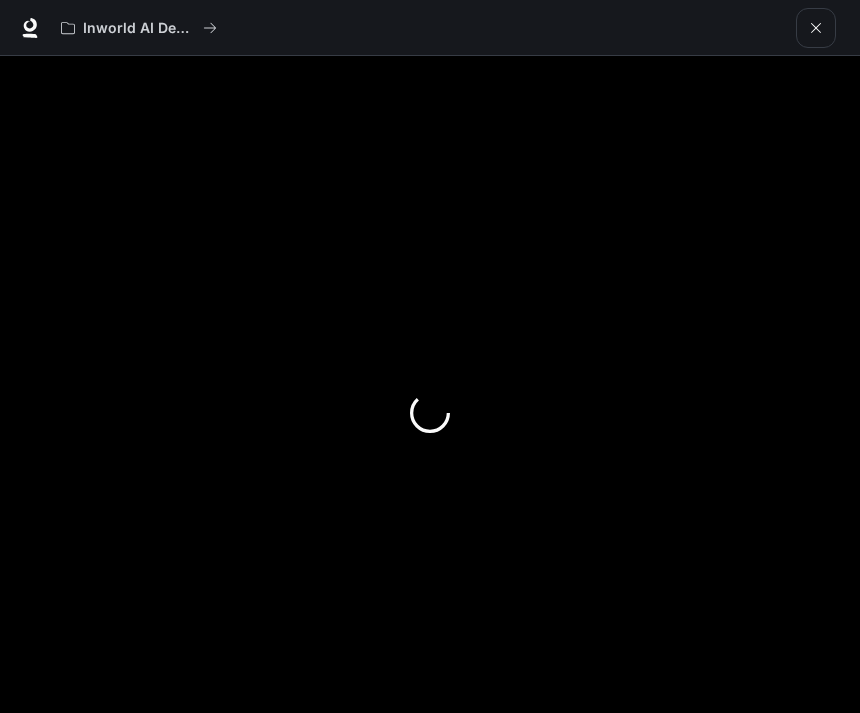 click 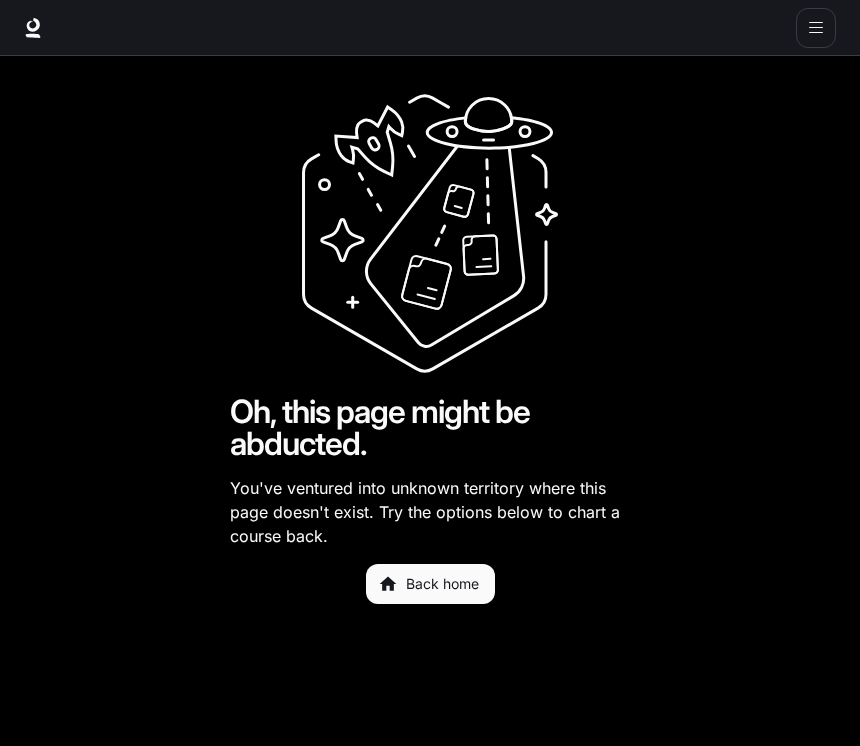 scroll, scrollTop: 0, scrollLeft: 0, axis: both 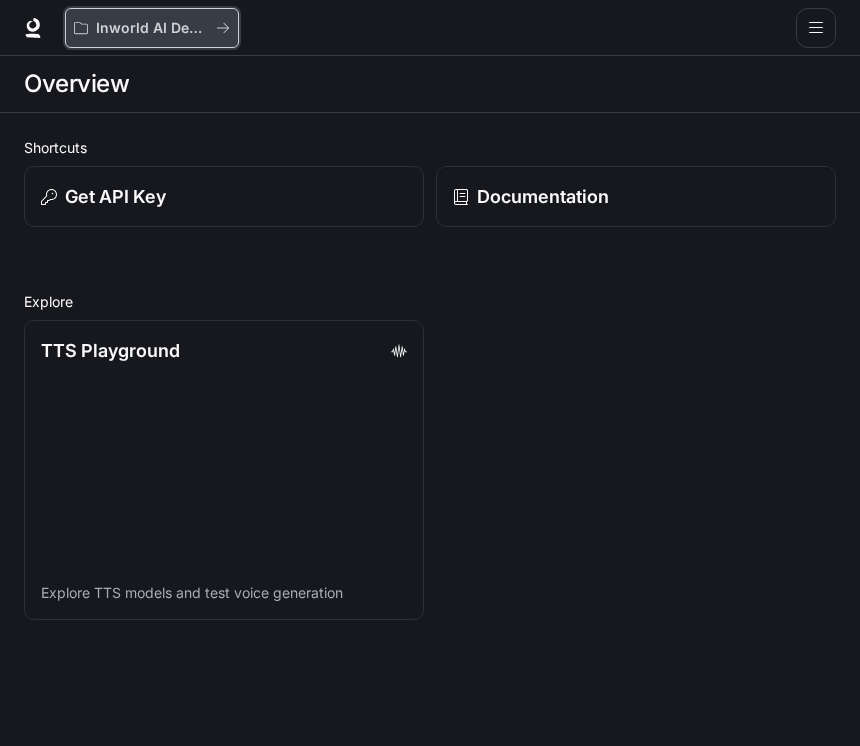click on "Inworld AI Demos" at bounding box center (152, 28) 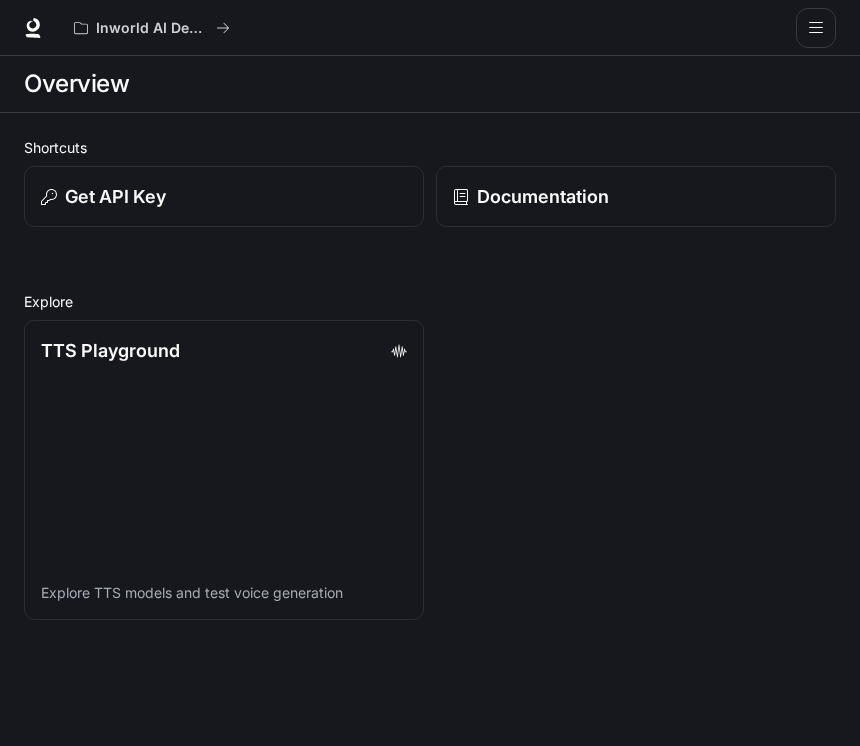 click at bounding box center [816, 28] 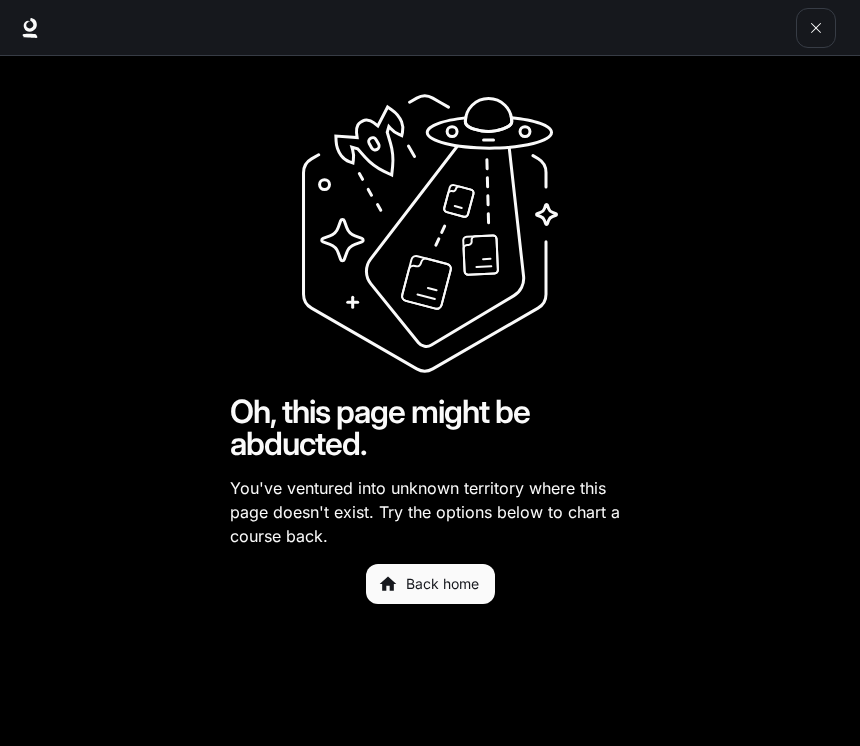 scroll, scrollTop: 0, scrollLeft: 0, axis: both 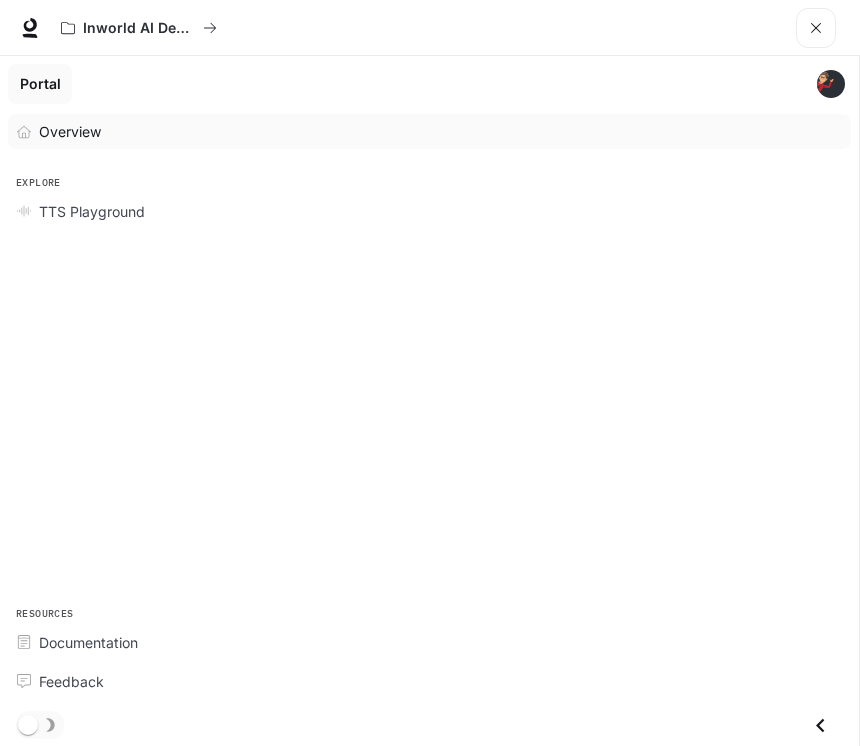click 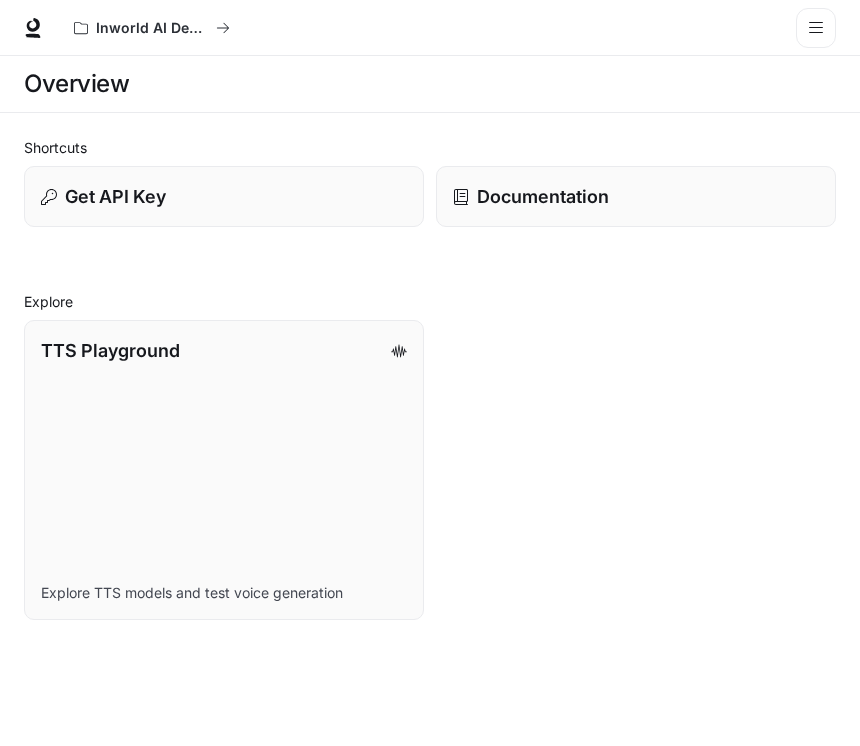 click at bounding box center (33, 28) 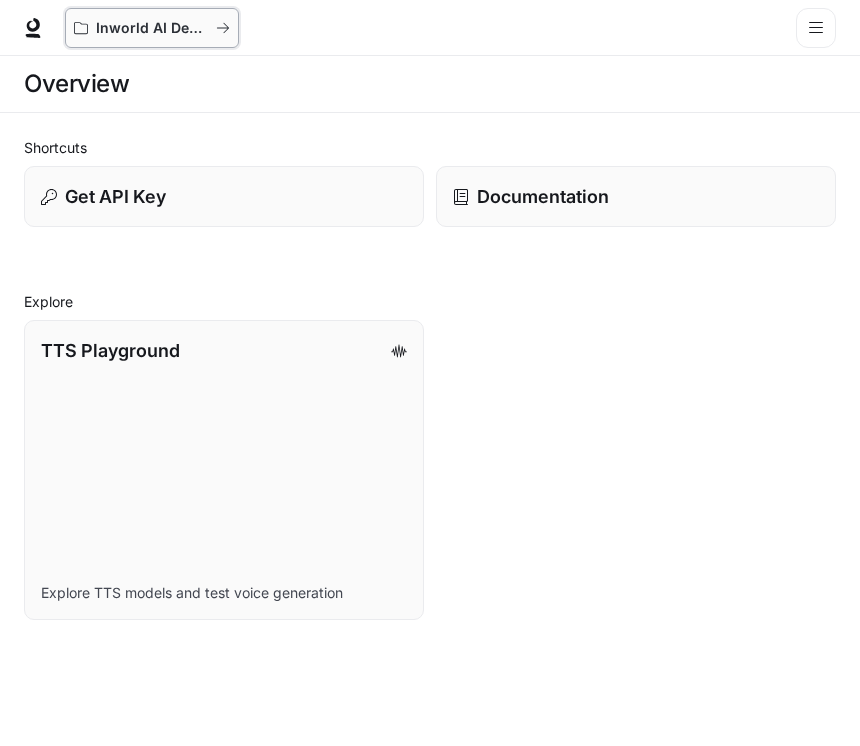 click on "Inworld AI Demos" at bounding box center (152, 28) 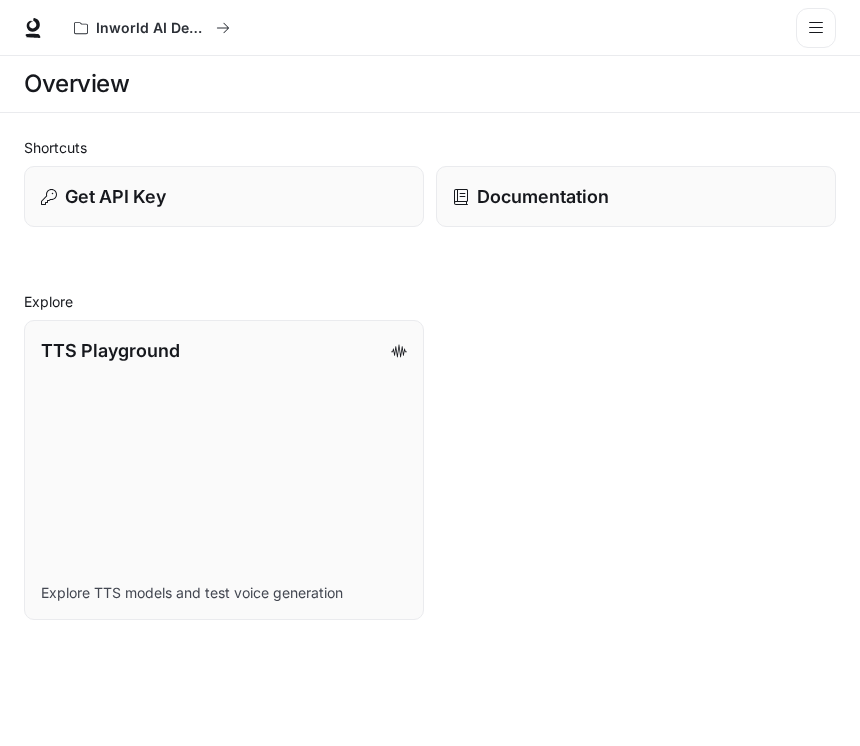 click at bounding box center (816, 28) 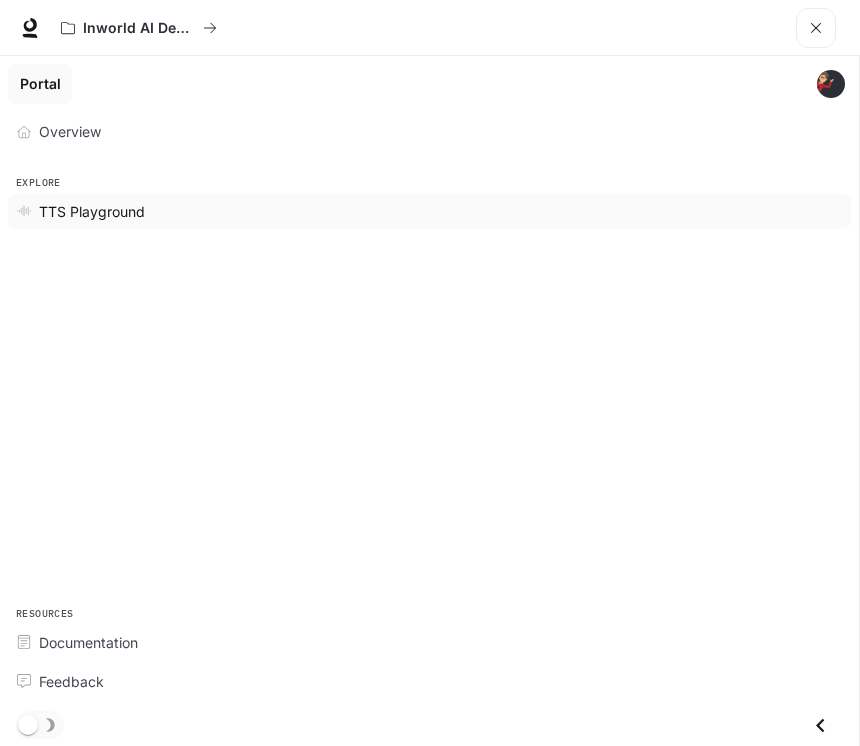 click on "TTS Playground" at bounding box center (92, 211) 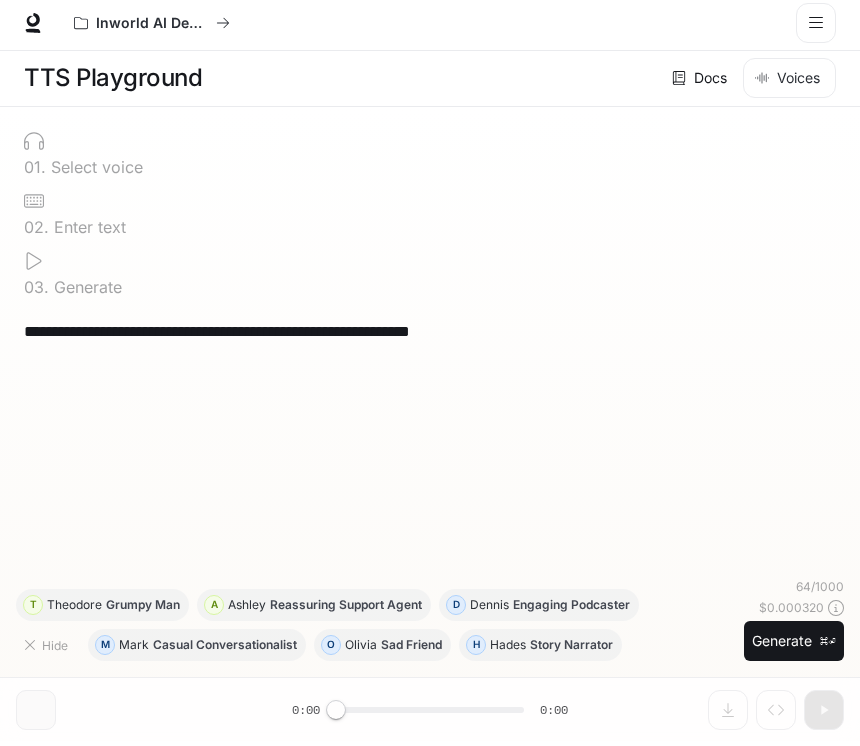 scroll, scrollTop: 0, scrollLeft: 0, axis: both 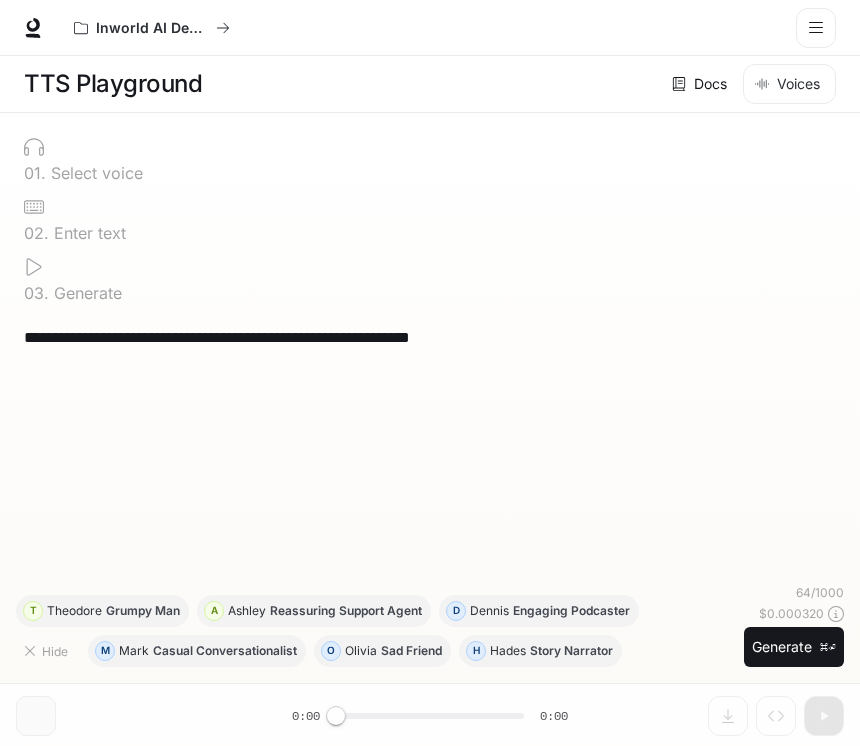 click at bounding box center [816, 28] 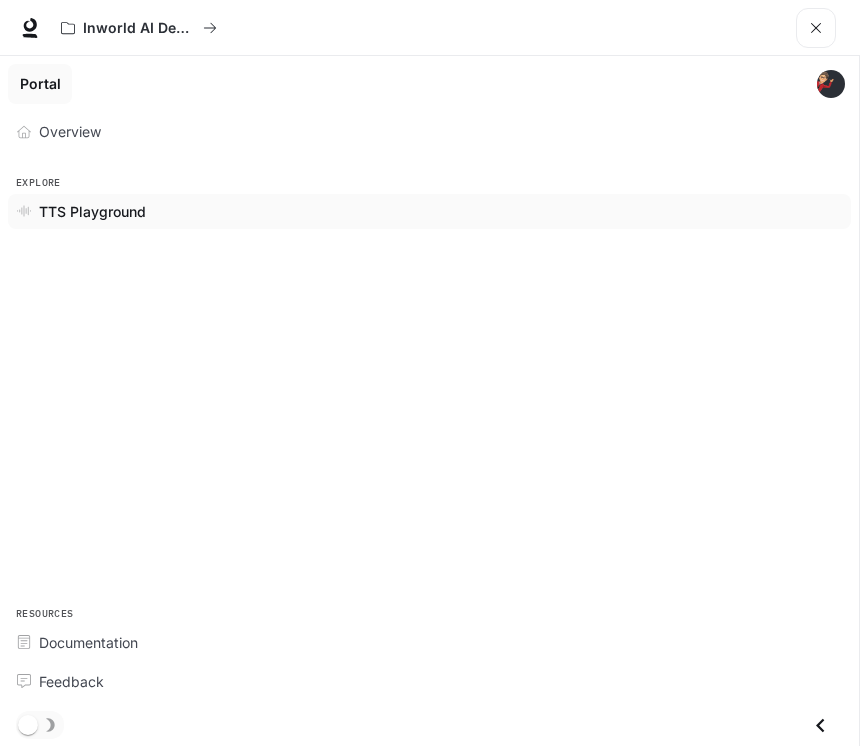 click at bounding box center [816, 28] 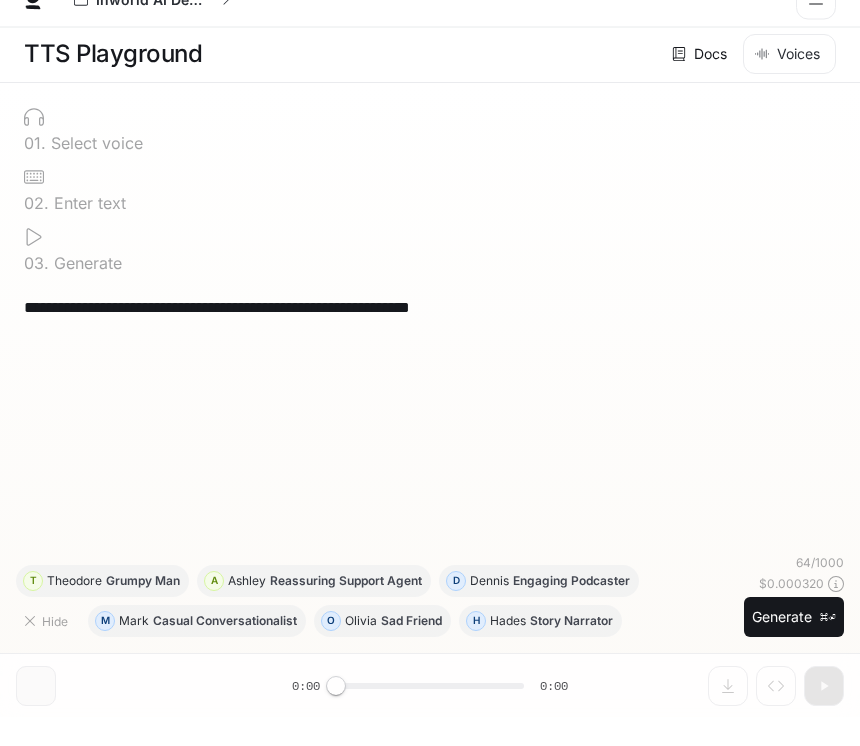 scroll, scrollTop: 1, scrollLeft: 0, axis: vertical 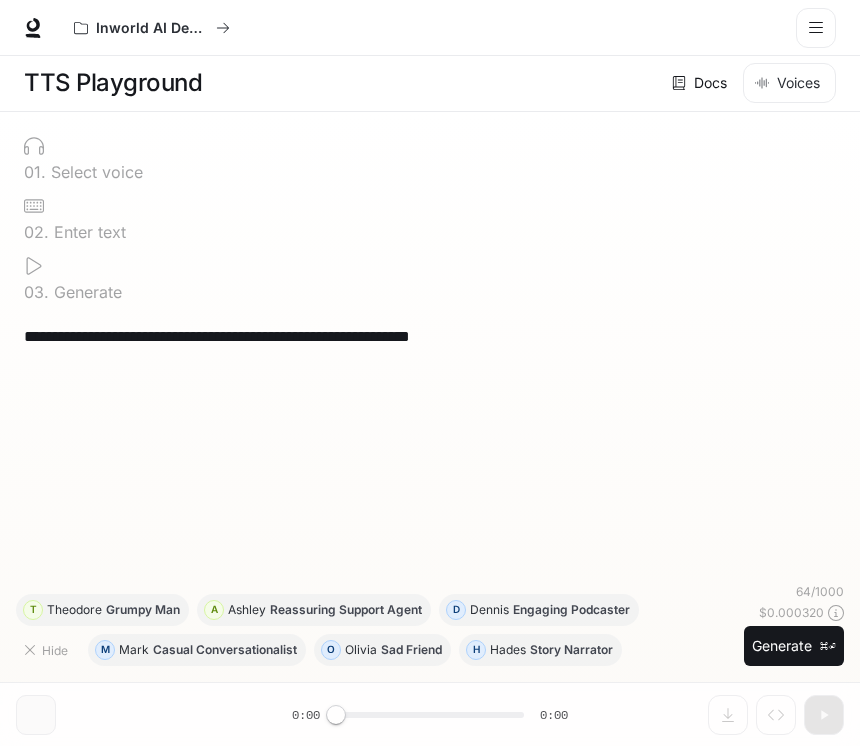 click on "**********" at bounding box center (430, 447) 